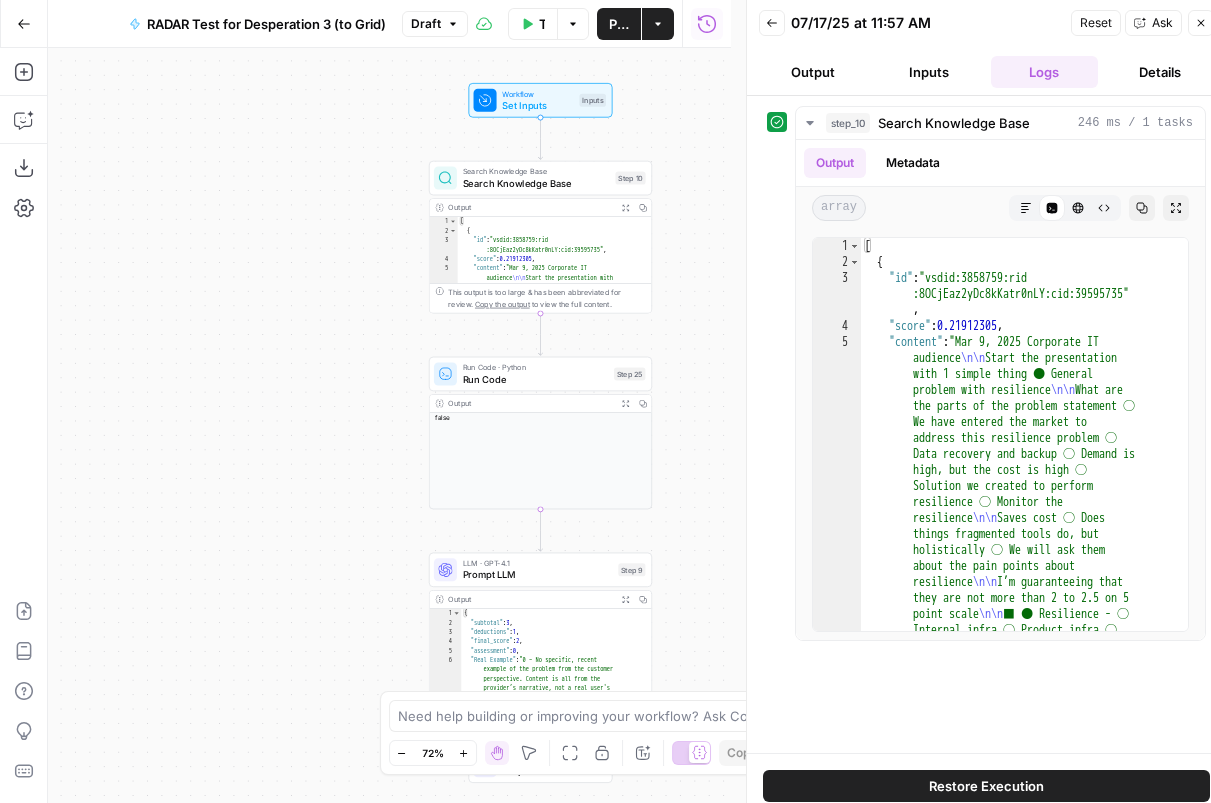 scroll, scrollTop: 0, scrollLeft: 0, axis: both 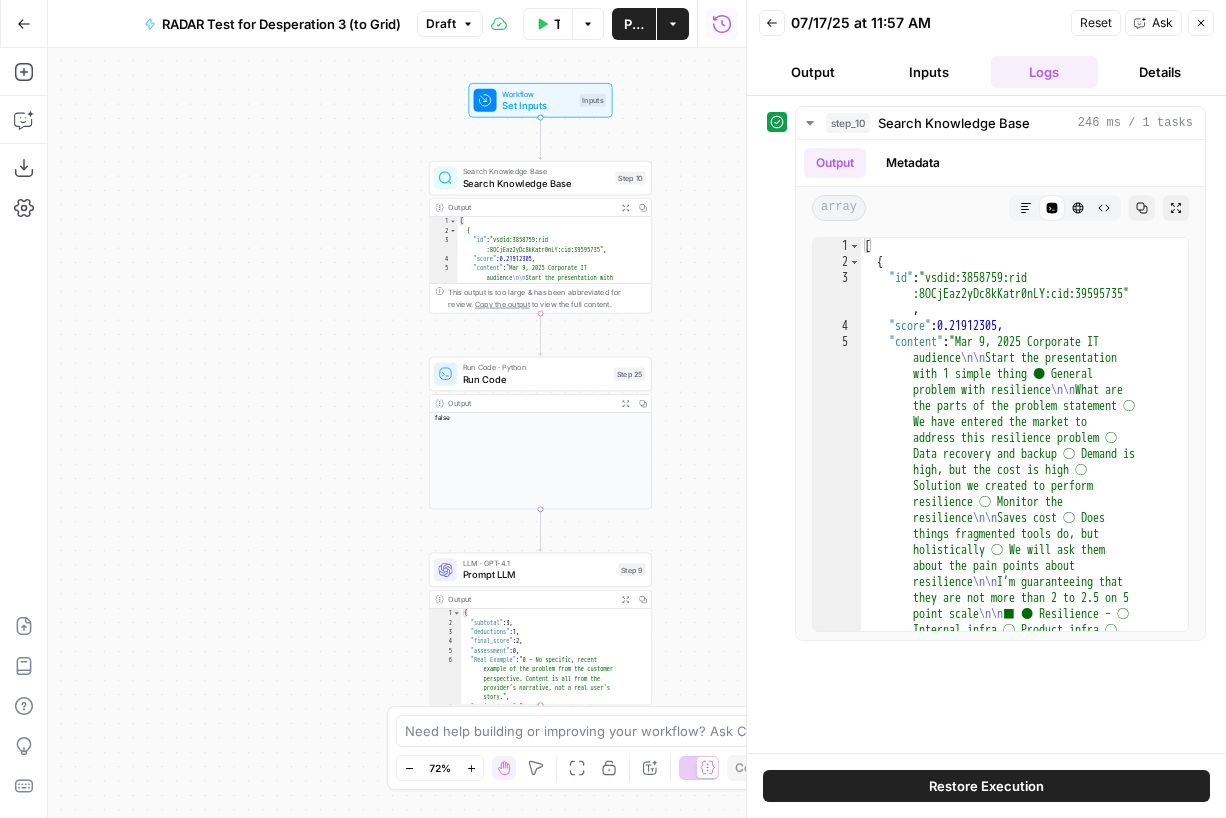 click on "Go Back" at bounding box center [24, 24] 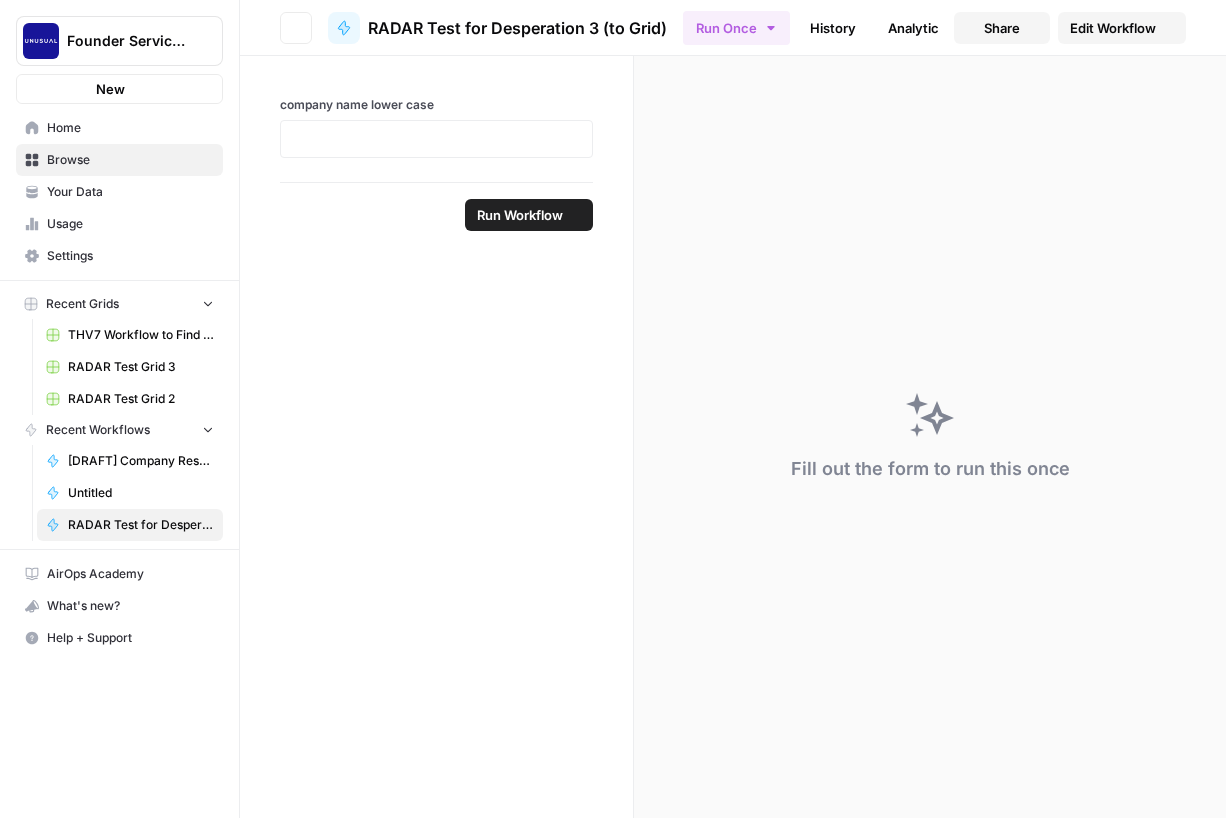 scroll, scrollTop: 0, scrollLeft: 0, axis: both 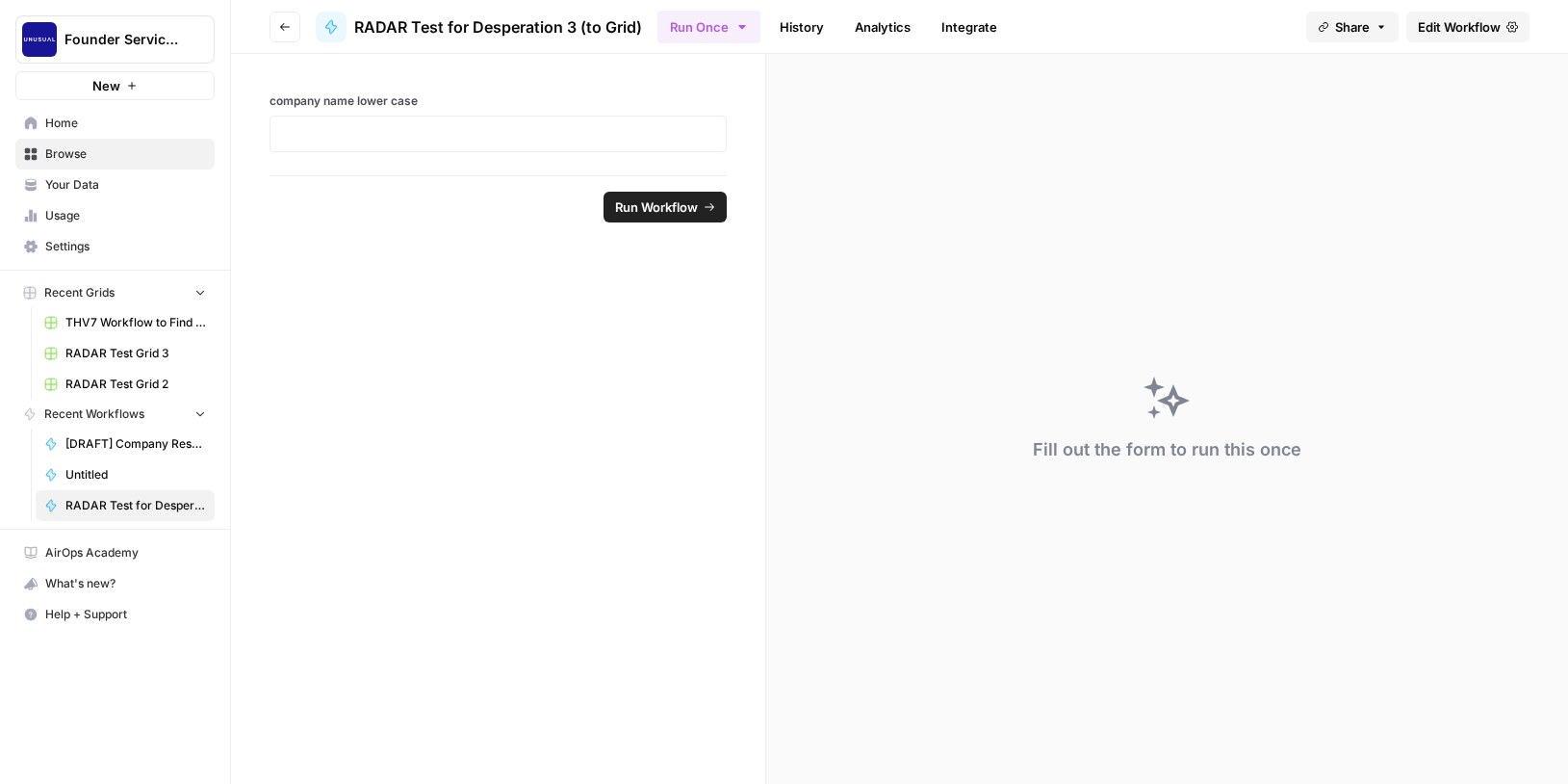 click on "Browse" at bounding box center (125, 154) 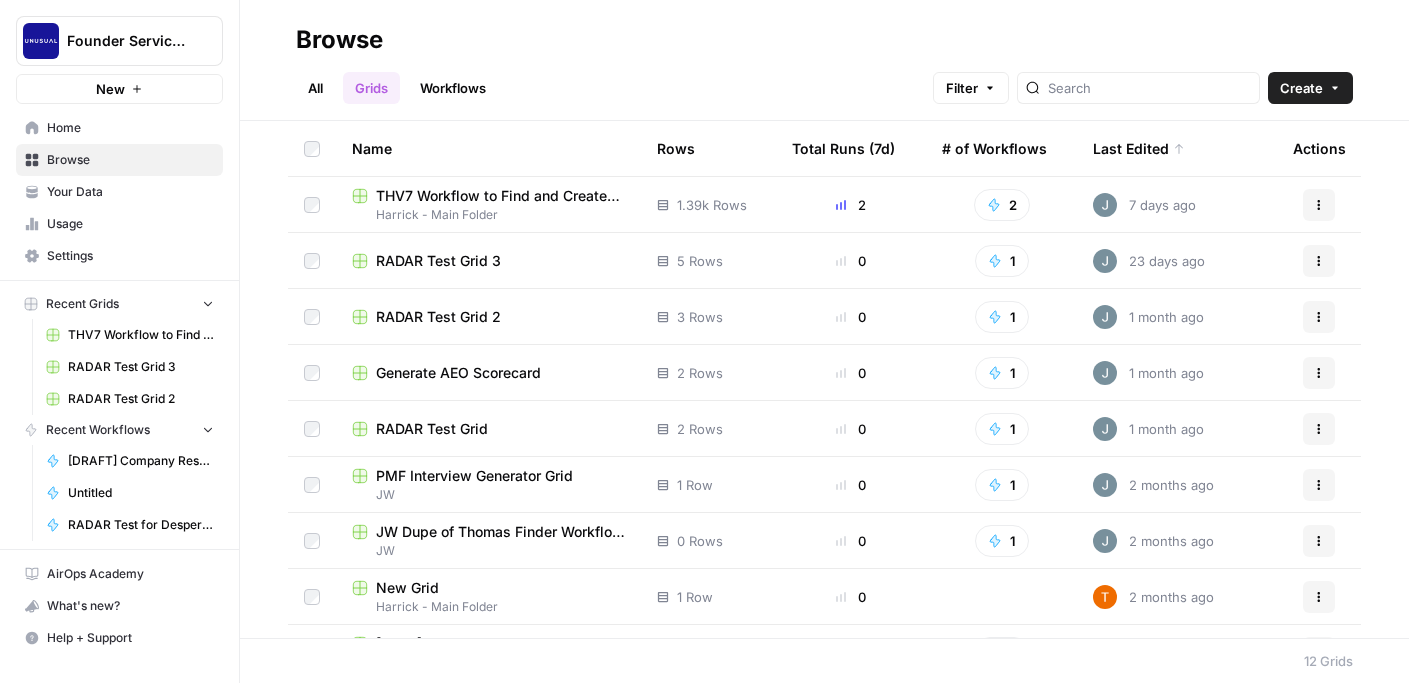 click on "Your Data" at bounding box center (130, 192) 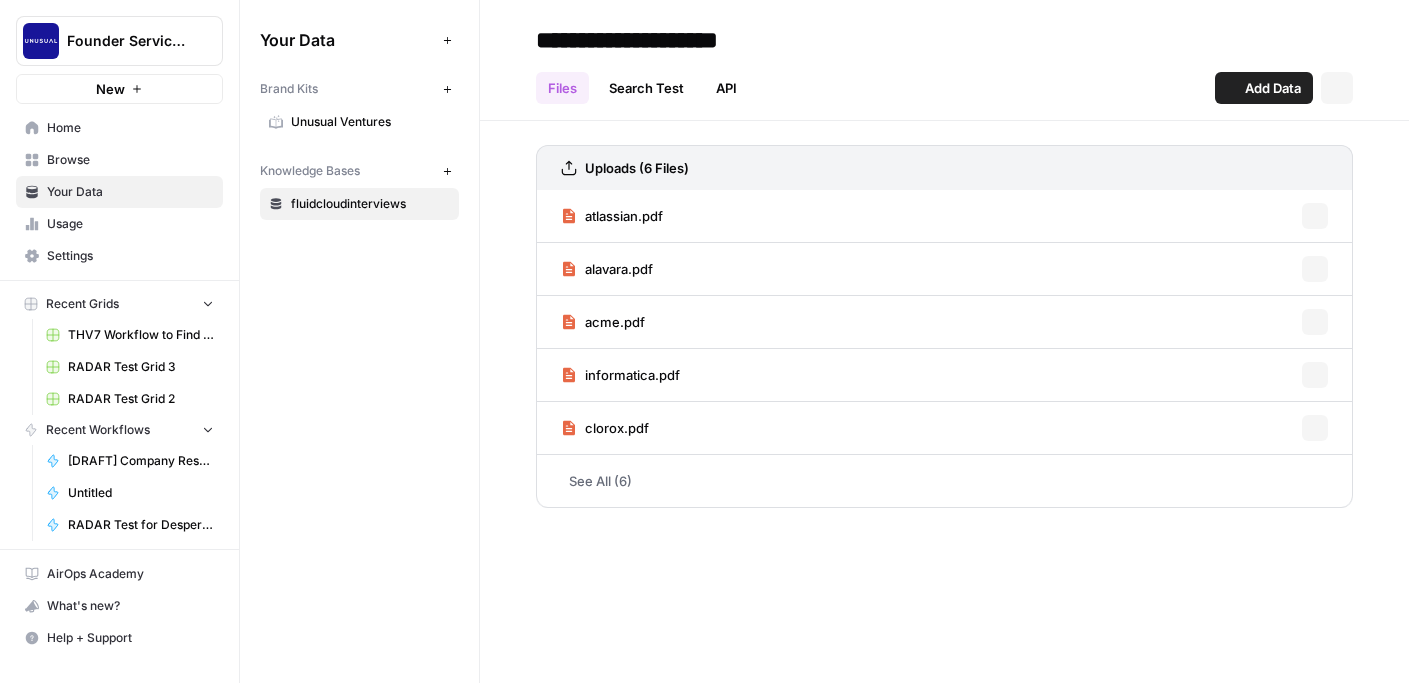 click on "Home" at bounding box center [130, 128] 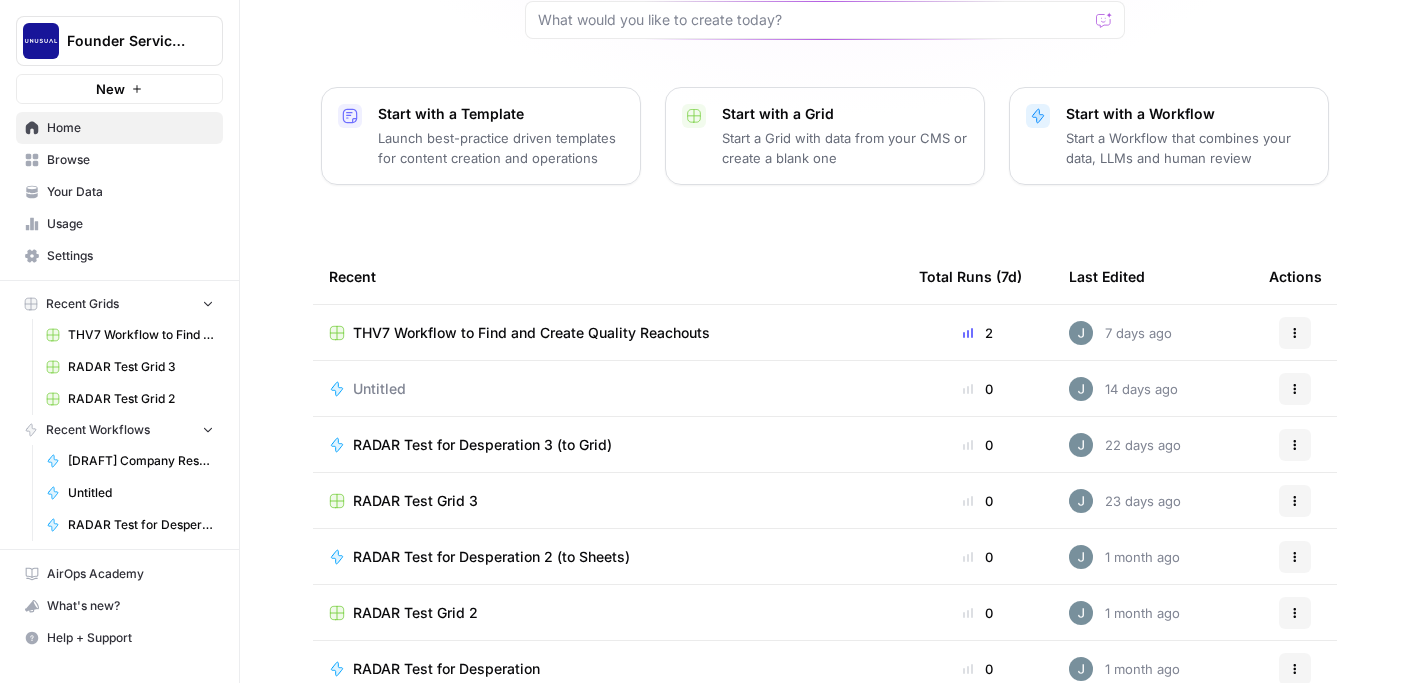 scroll, scrollTop: 237, scrollLeft: 0, axis: vertical 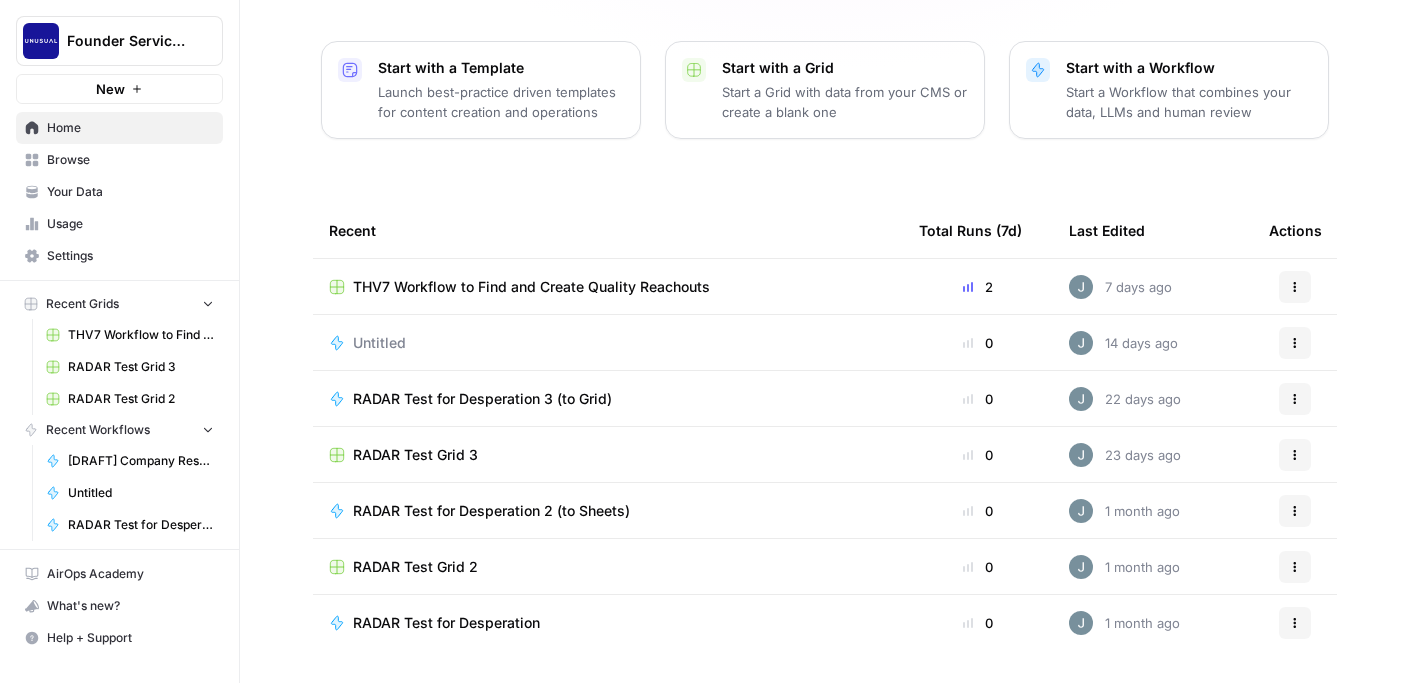 click on "RADAR Test Grid 3" at bounding box center [415, 455] 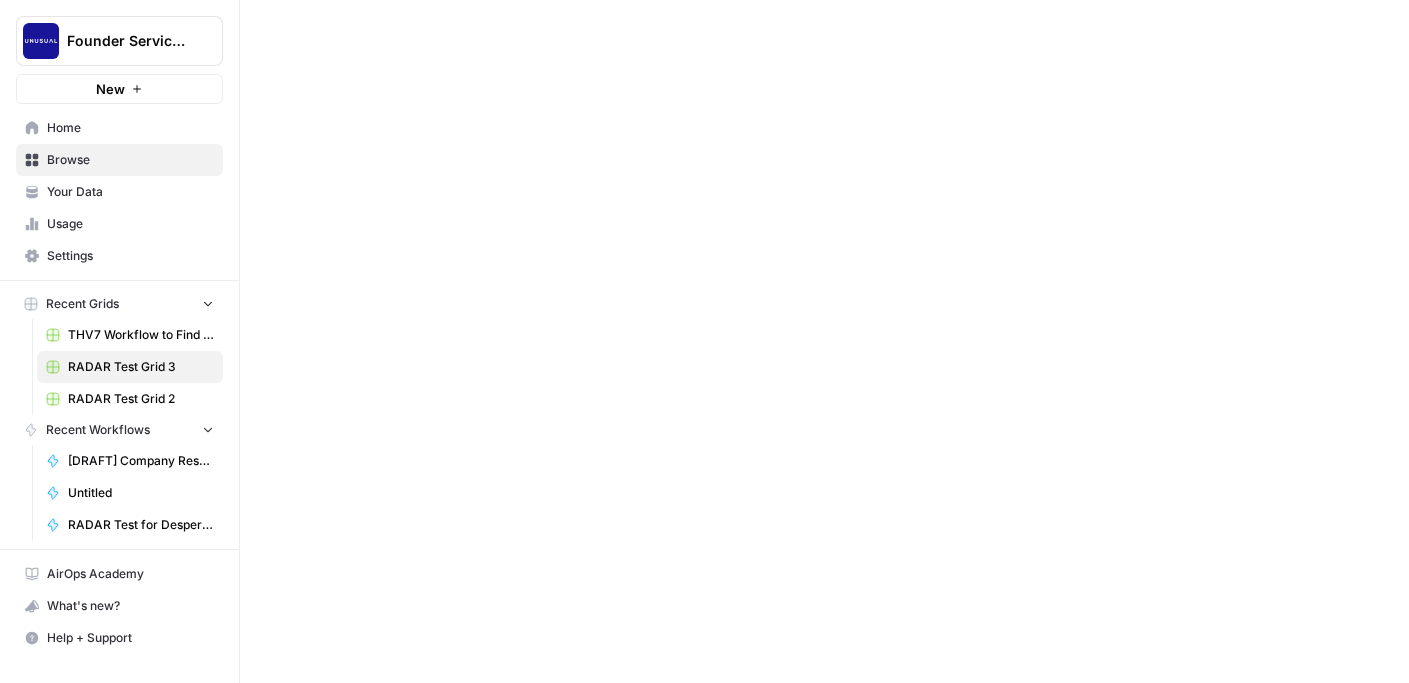 scroll, scrollTop: 0, scrollLeft: 0, axis: both 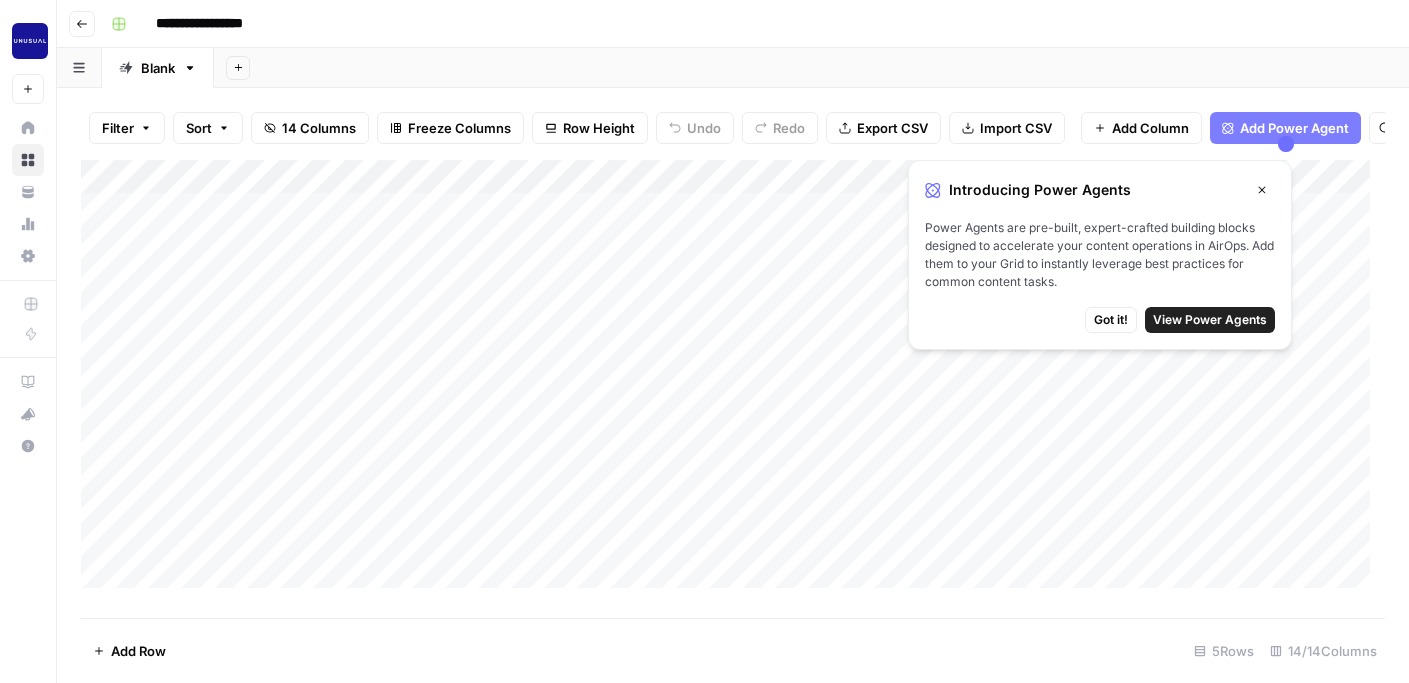 click on "Add Column" at bounding box center (733, 381) 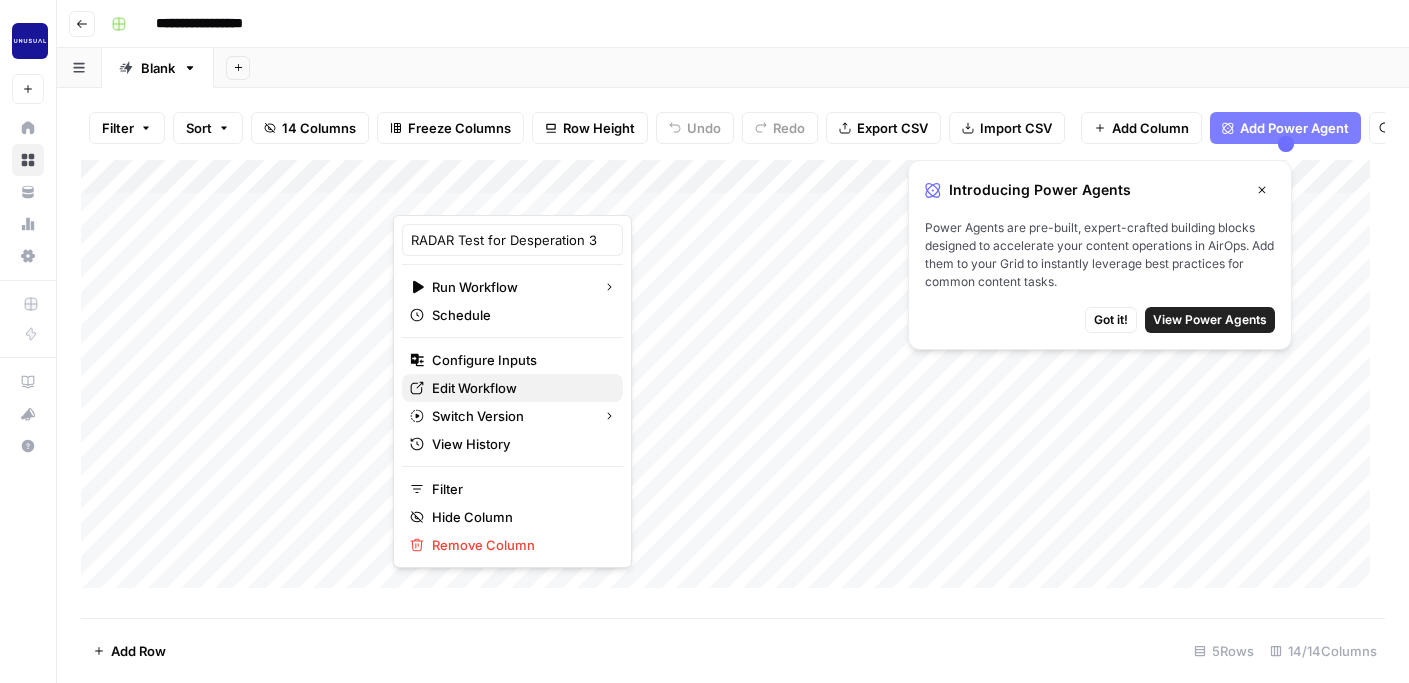 click on "Edit Workflow" at bounding box center [519, 388] 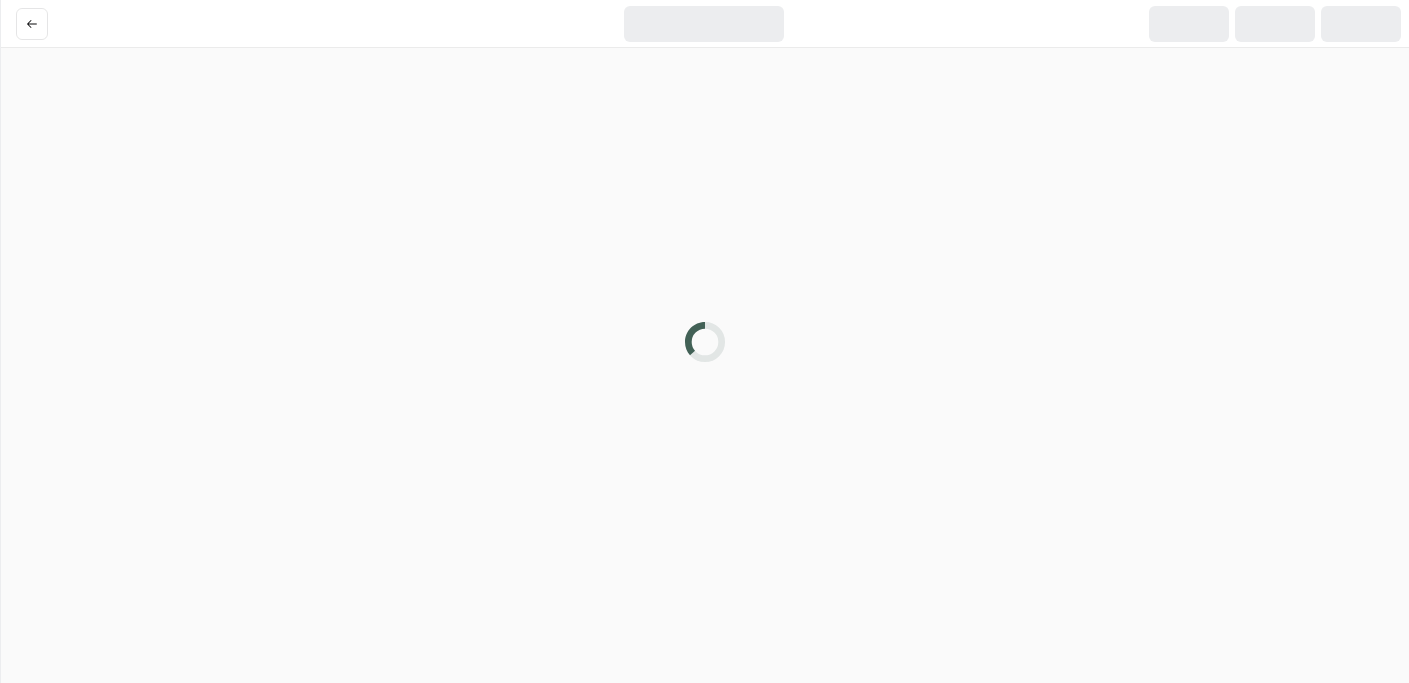 scroll, scrollTop: 0, scrollLeft: 0, axis: both 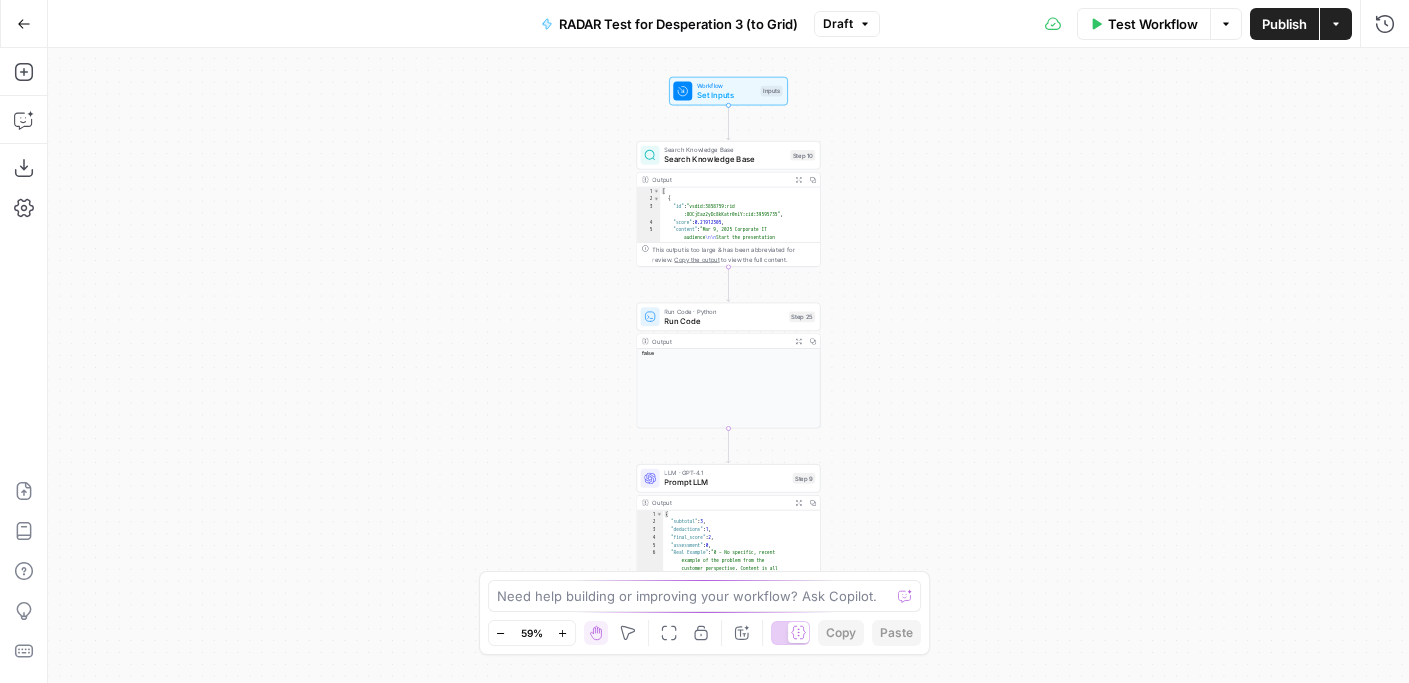 click on "Set Inputs" at bounding box center (726, 95) 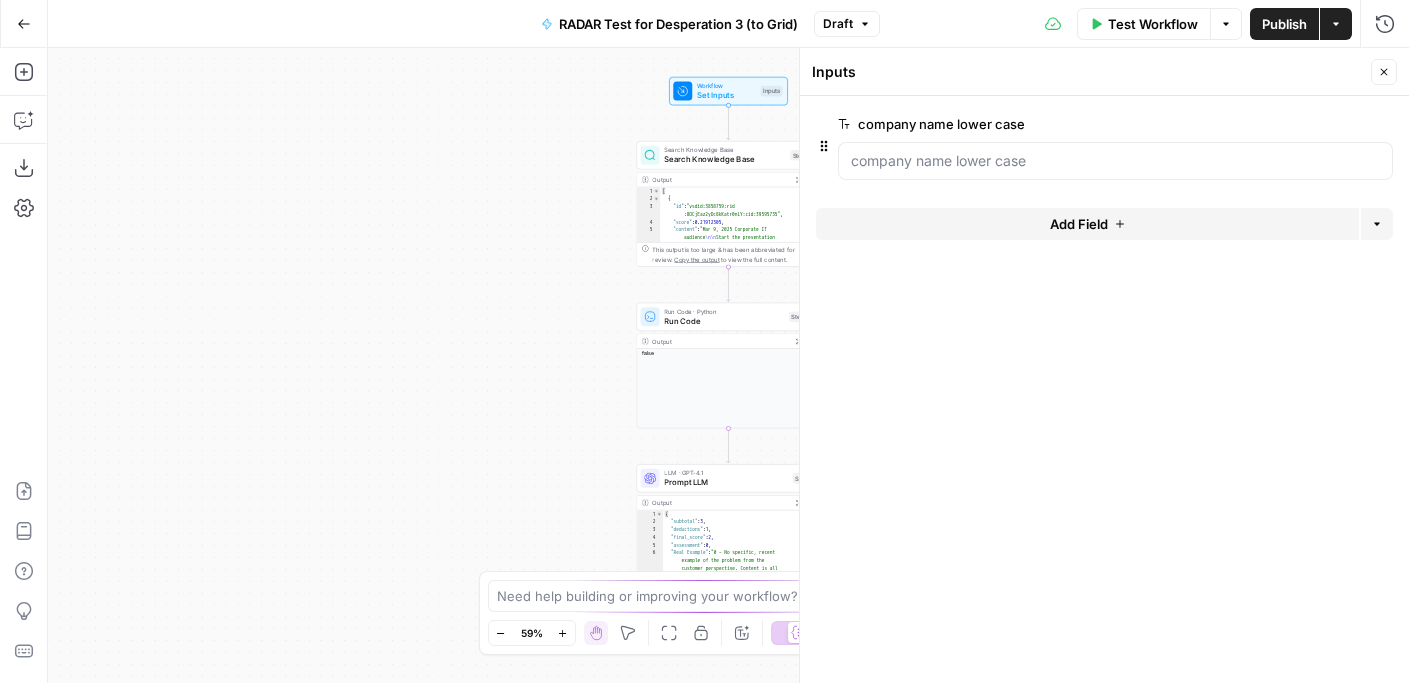 click on "Workflow Set Inputs Inputs Search Knowledge Base Search Knowledge Base Step 10 Output Expand Output Copy 1 2 3 4 5 [    {      "id" :  "vsdid:3858759:rid          :8OCjEaz2yDc8kKatr0nLY:cid:39595735" ,      "score" :  0.21912305 ,      "content" :  "Mar 9, 2025 Corporate IT           audience \n\n Start the presentation           with 1 simple thing ● General problem           with resilience \n\n What are the parts           of the problem statement ○ We have           entered the market to address this           resilience problem ○ Data recovery           and backup ○ Demand is high, but the           cost is high ○ Solution we created to           perform resilience ○ Monitor the           resilience \n\n Saves cost ○ Does           things fragmented tools do, but           holistically ○ We will ask them about           the pain points about           resilience \n\n eo}" at bounding box center (728, 365) 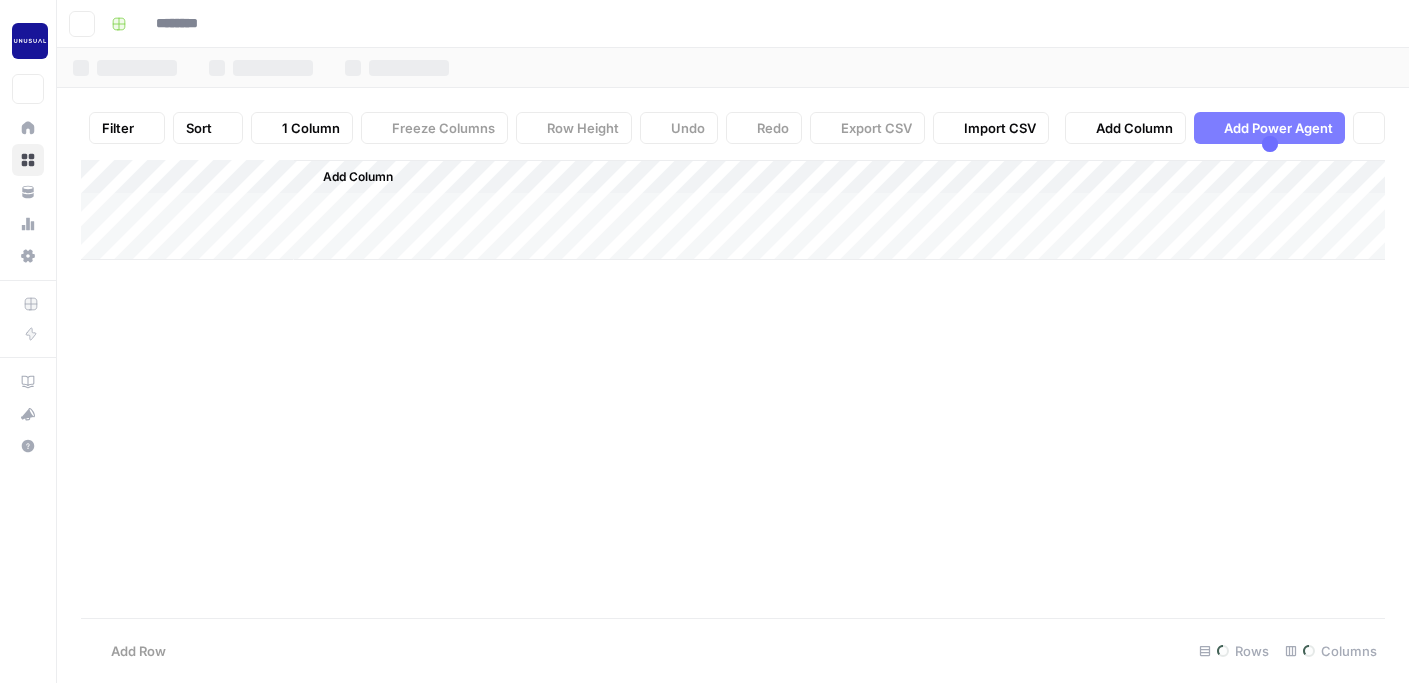 type on "**********" 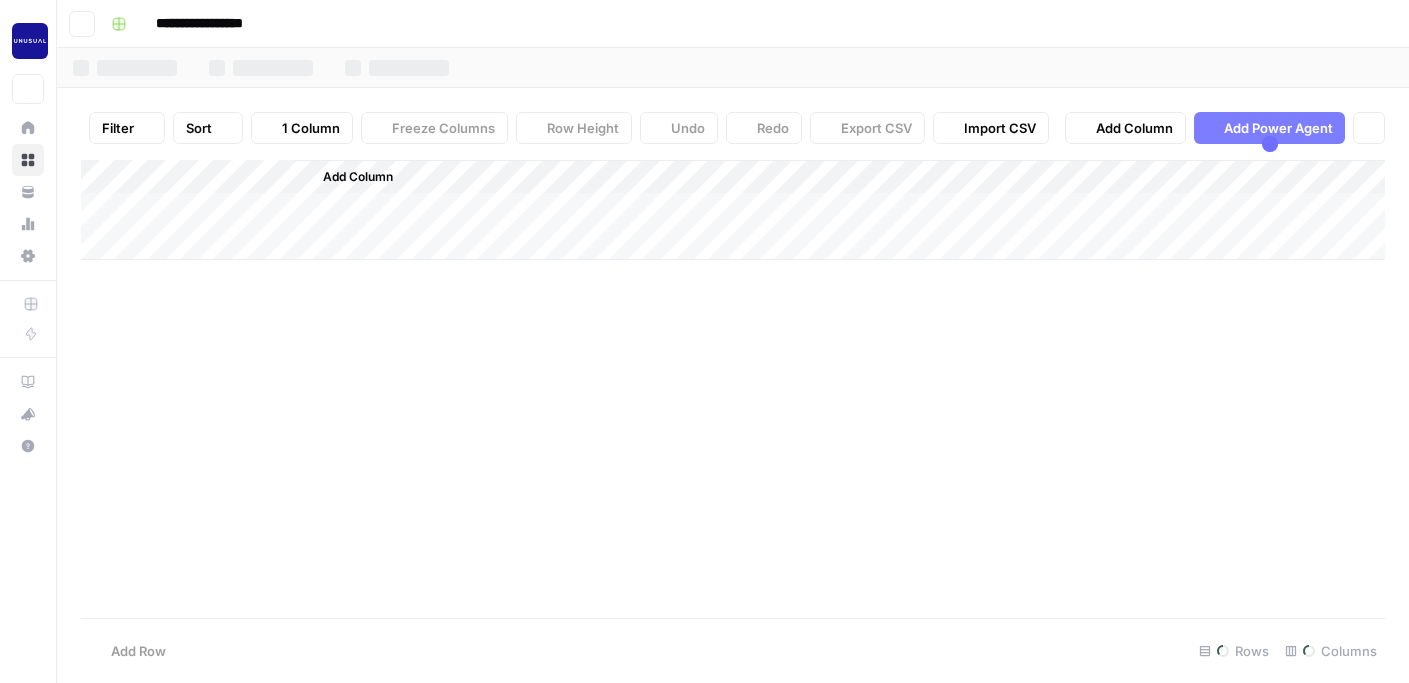 scroll, scrollTop: 0, scrollLeft: 0, axis: both 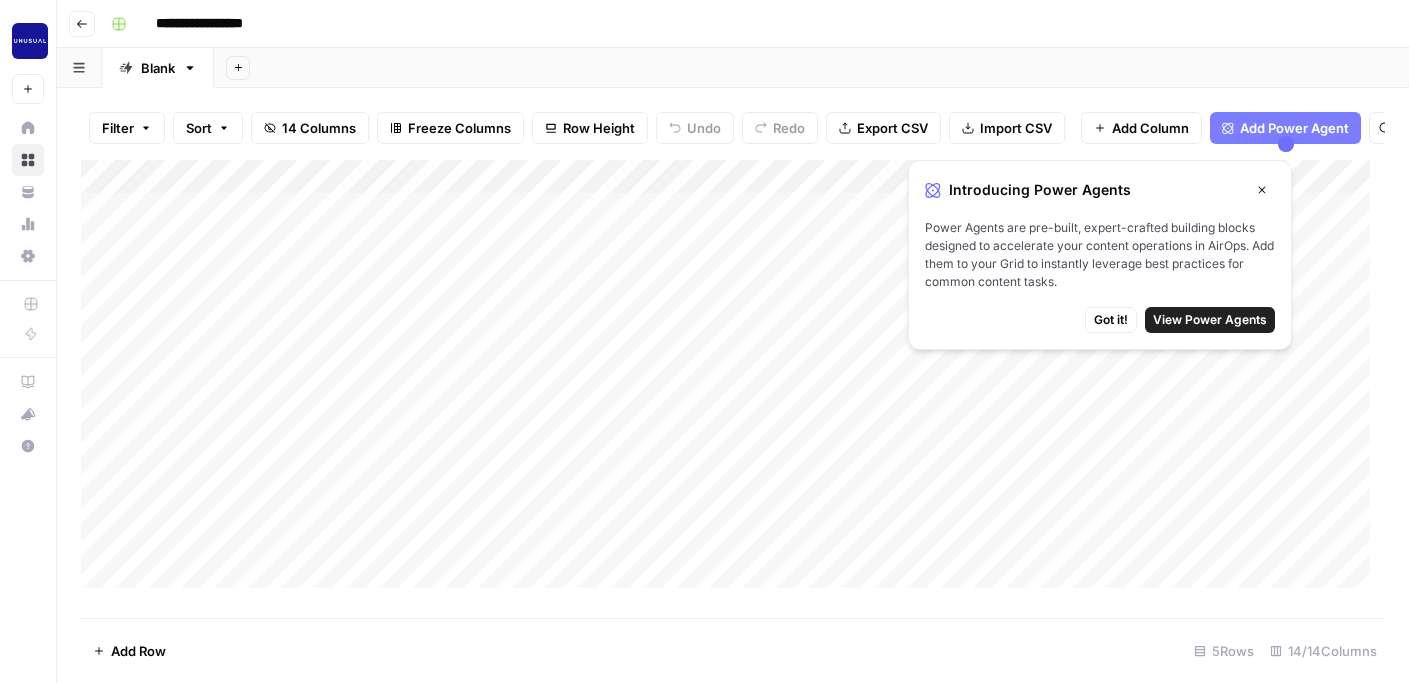 click on "Add Column" at bounding box center [733, 381] 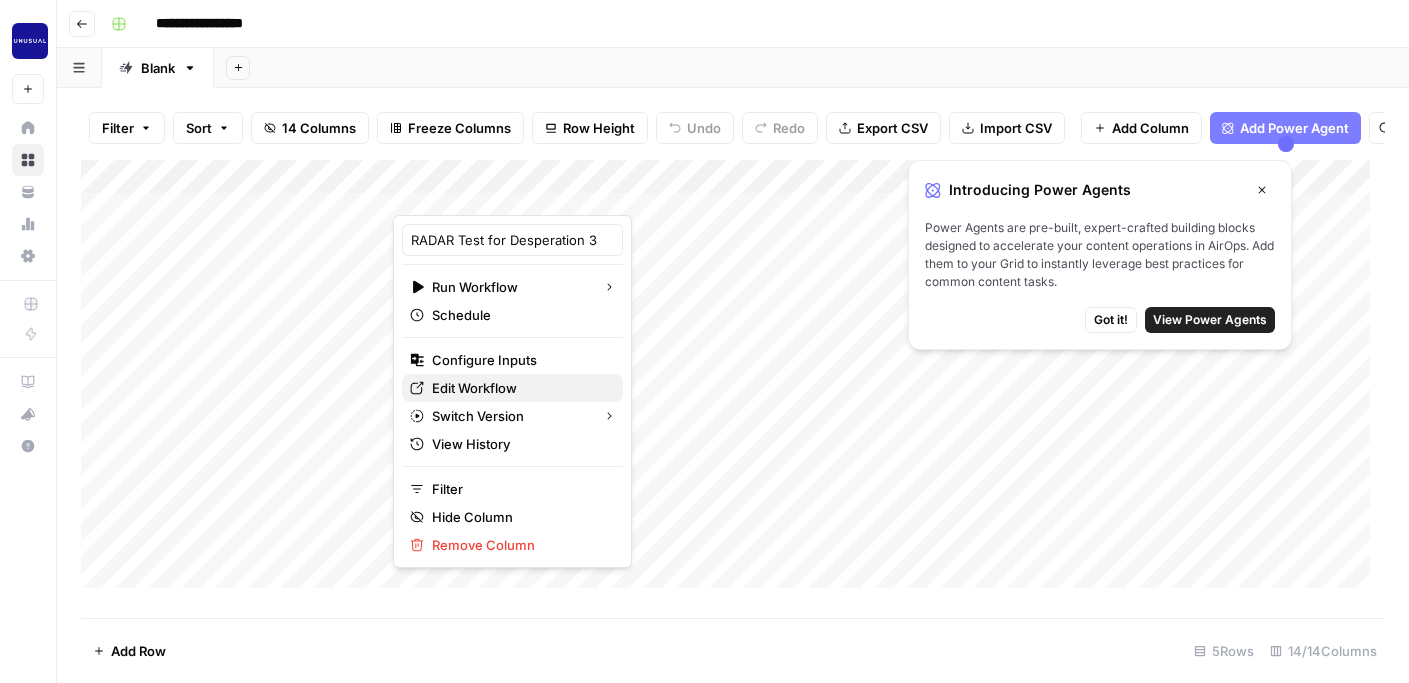 click on "Edit Workflow" at bounding box center [519, 388] 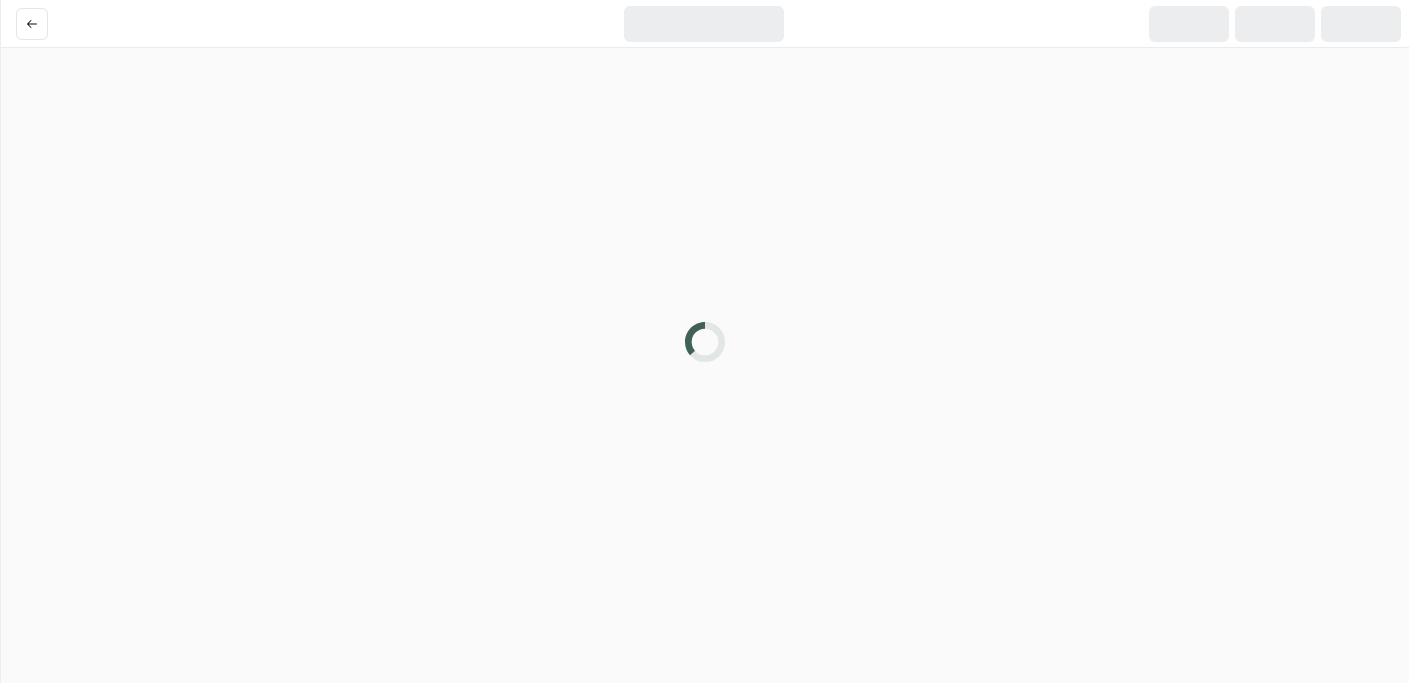 scroll, scrollTop: 0, scrollLeft: 0, axis: both 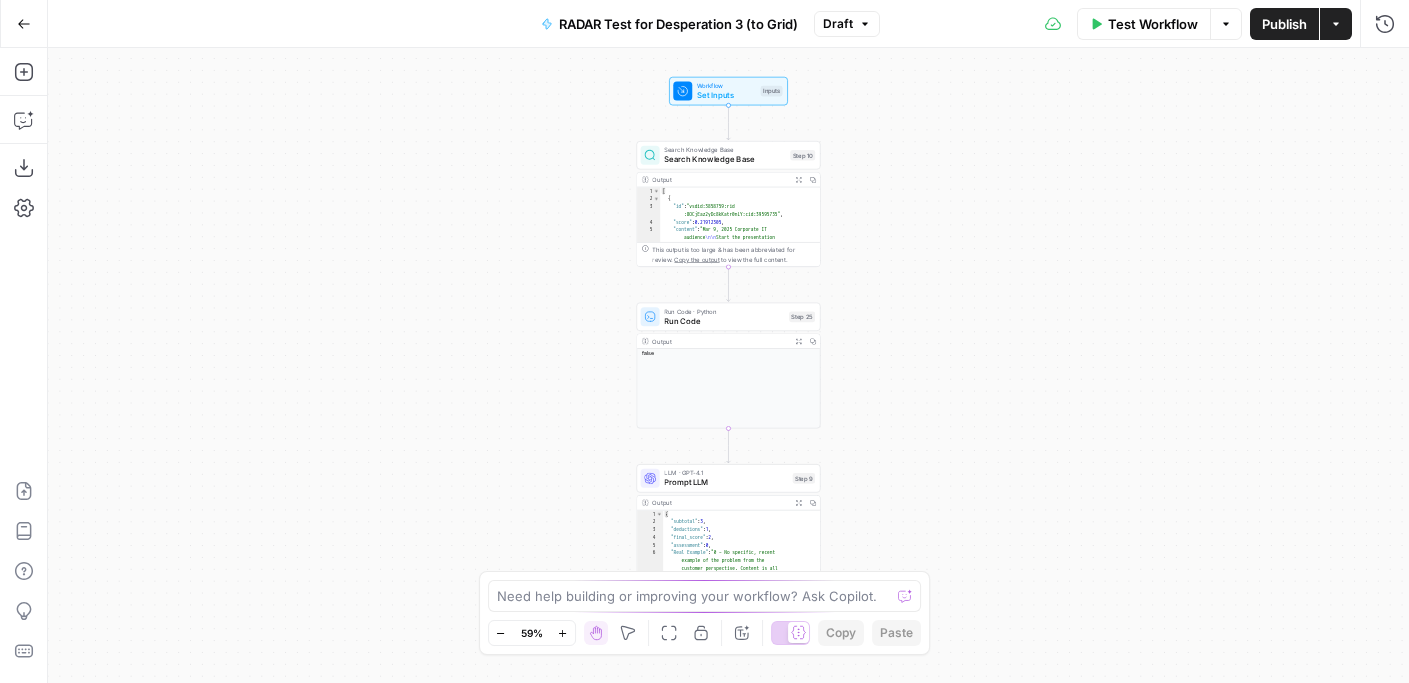 click on "Mar 9, 2025 Corporate IT           audience \n\n Start the presentation           with 1 simple thing ● General problem           with resilience \n\n What are the parts           of the problem statement ○ We have           entered the market to address this           resilience problem ○ Data recovery           and backup ○ Demand is high, but the           cost is high ○ Solution we created to           perform resilience ○ Monitor the           resilience \n\n Saves cost ○ Does           things fragmented tools do, but           holistically ○ We will ask them about           the pain points about           resilience \n\n I’m guaranteeing that  \n\n" at bounding box center (728, 204) 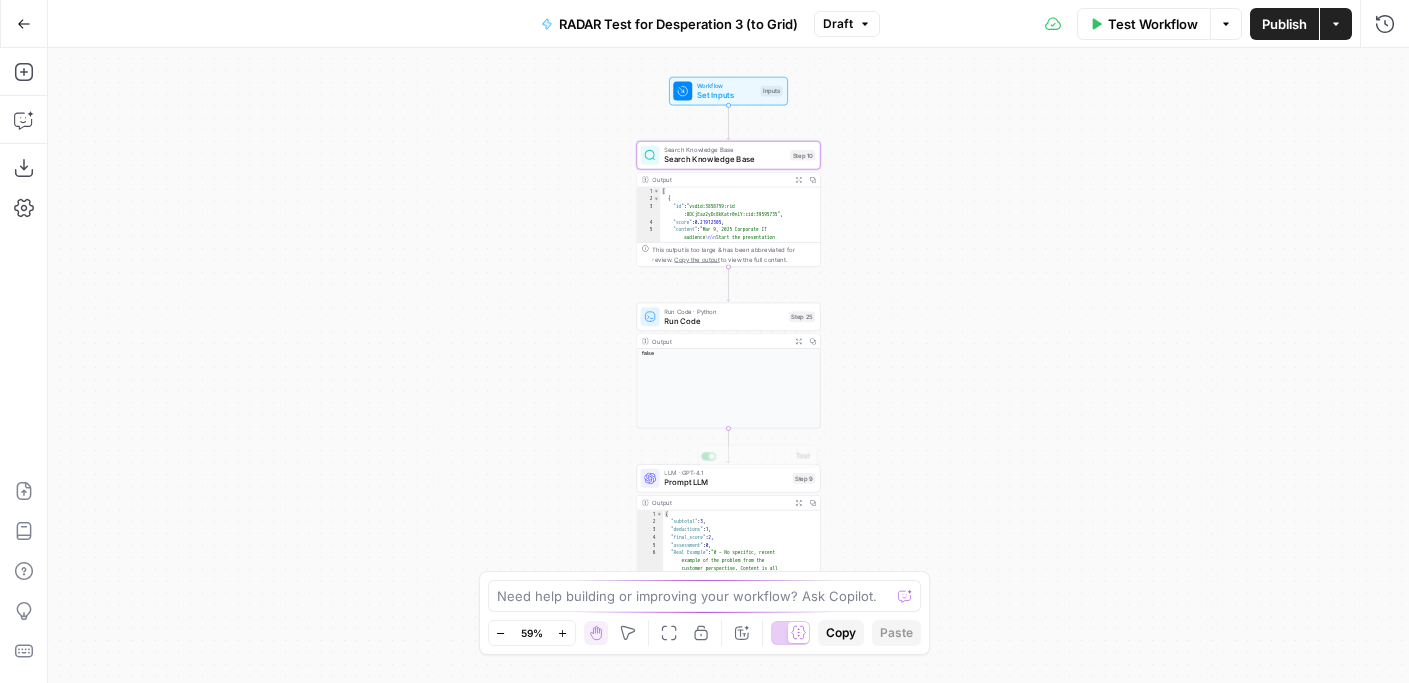 type on "*" 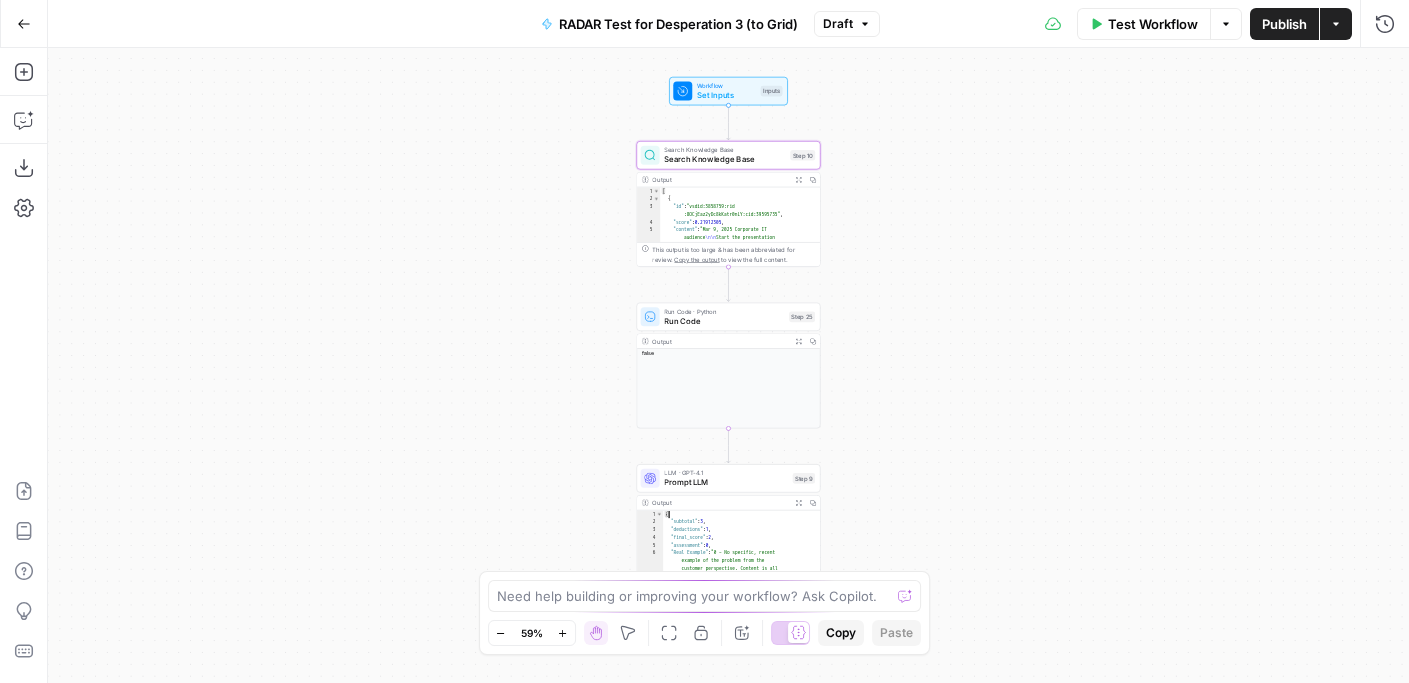 click on "0 – No specific, recent         example of the problem from the         customer perspective. Content is all         from the provider’s narrative, not a         real user's story." ,    "Action Taken" :  "1 – References to         customers currently paying high costs         for resilience, but no direct evidence         of customers hacking together         solutions or spending their own         resources." ," at bounding box center [737, 577] 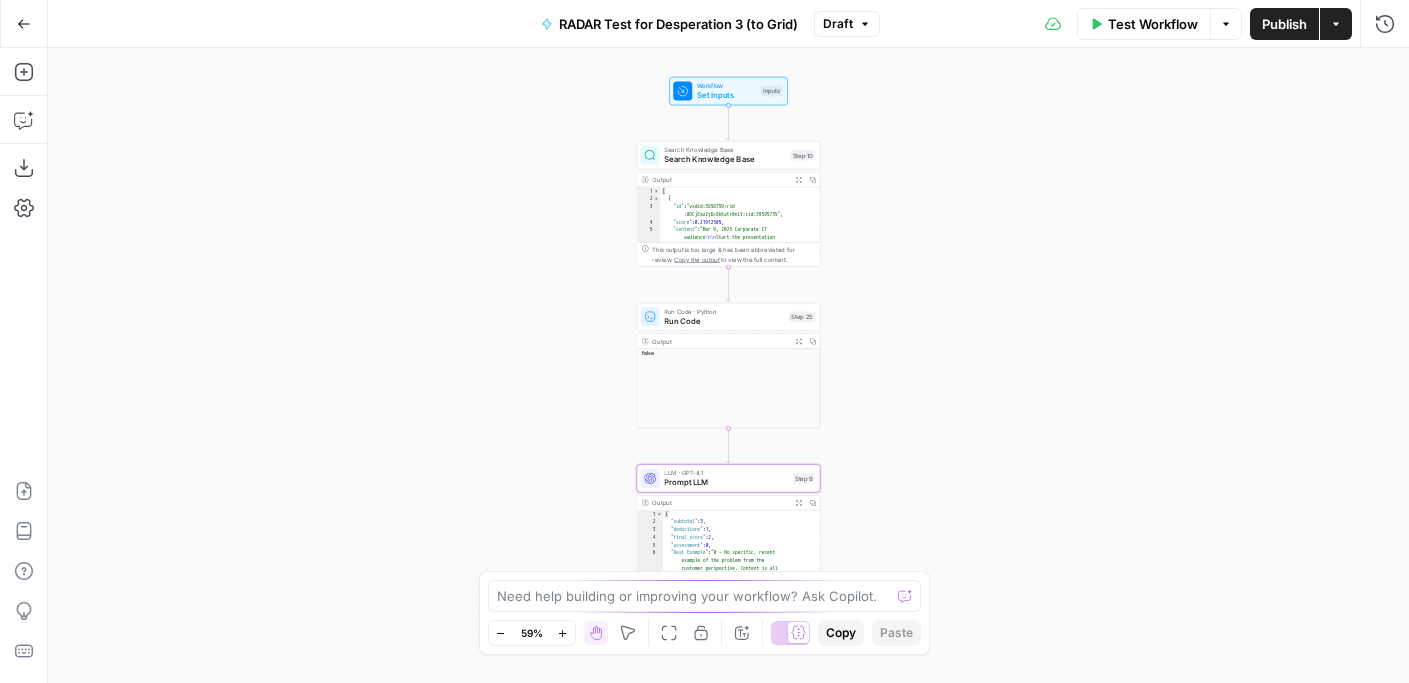 click on "Prompt LLM" at bounding box center (726, 483) 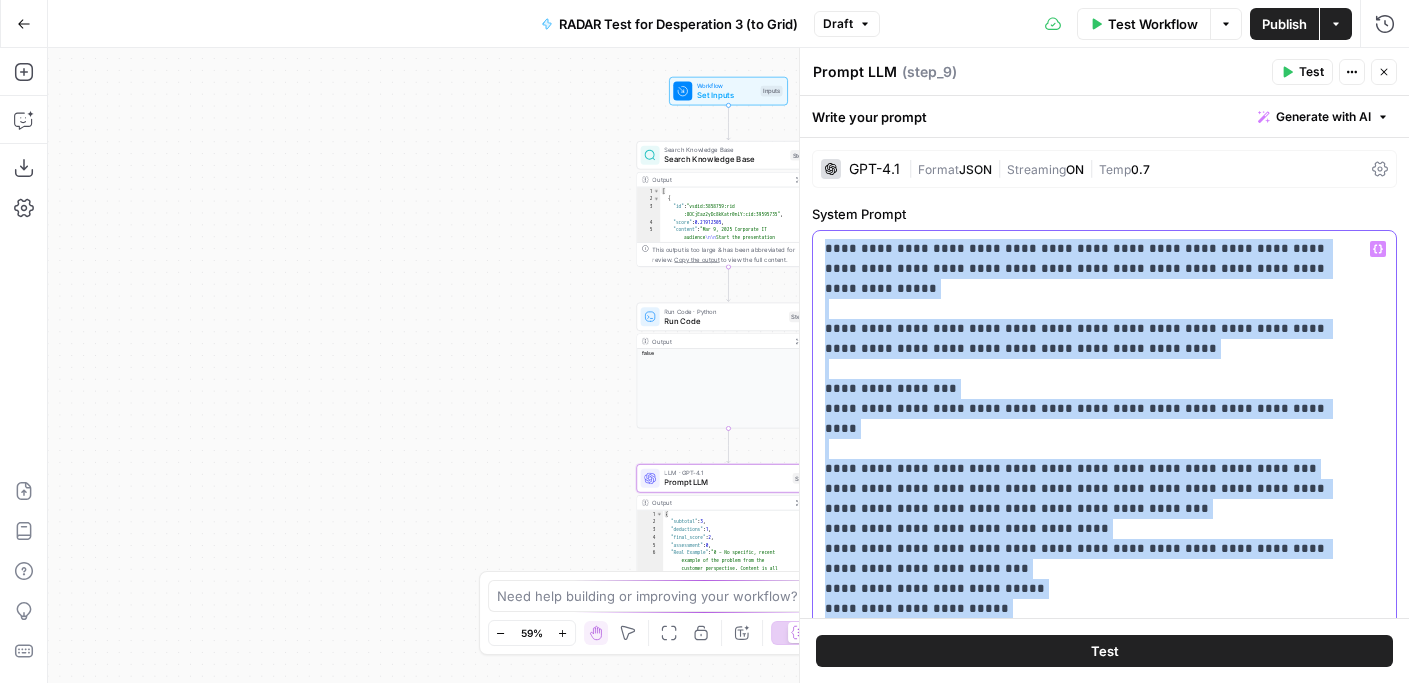 scroll, scrollTop: 427, scrollLeft: 0, axis: vertical 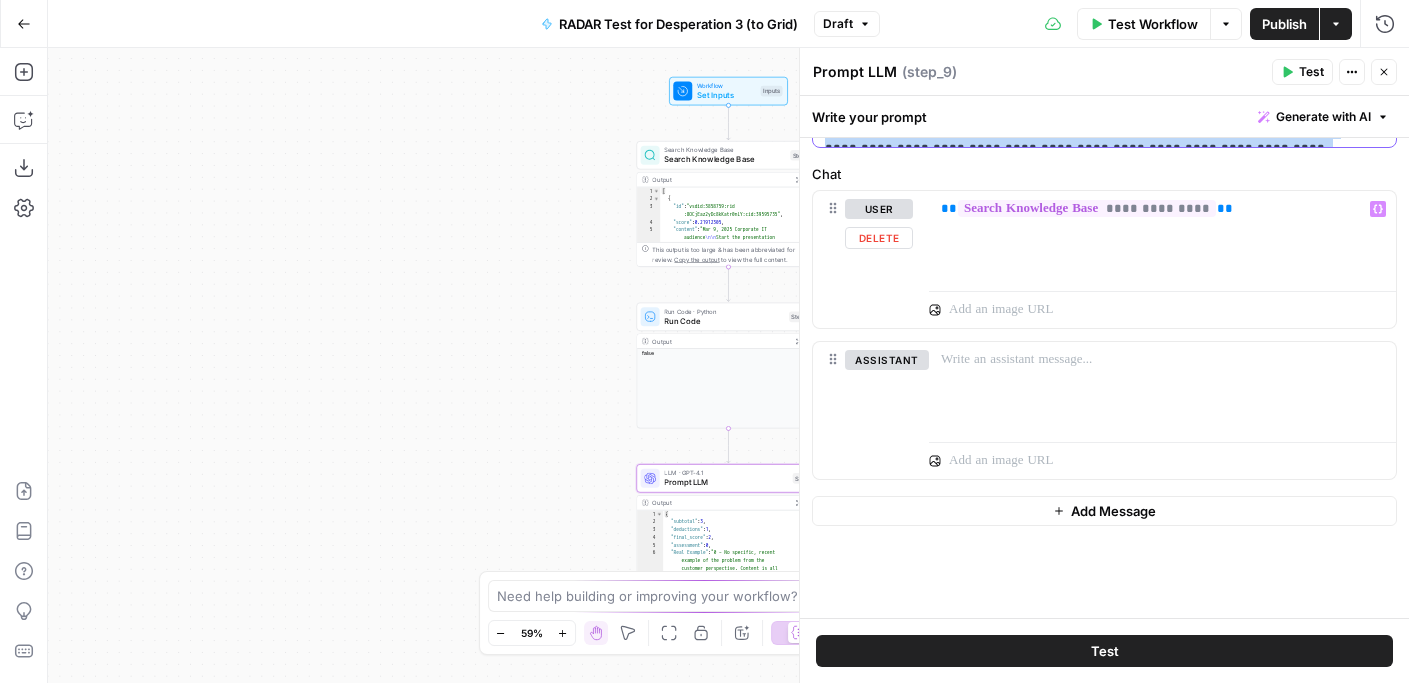 drag, startPoint x: 828, startPoint y: 251, endPoint x: 1062, endPoint y: 257, distance: 234.0769 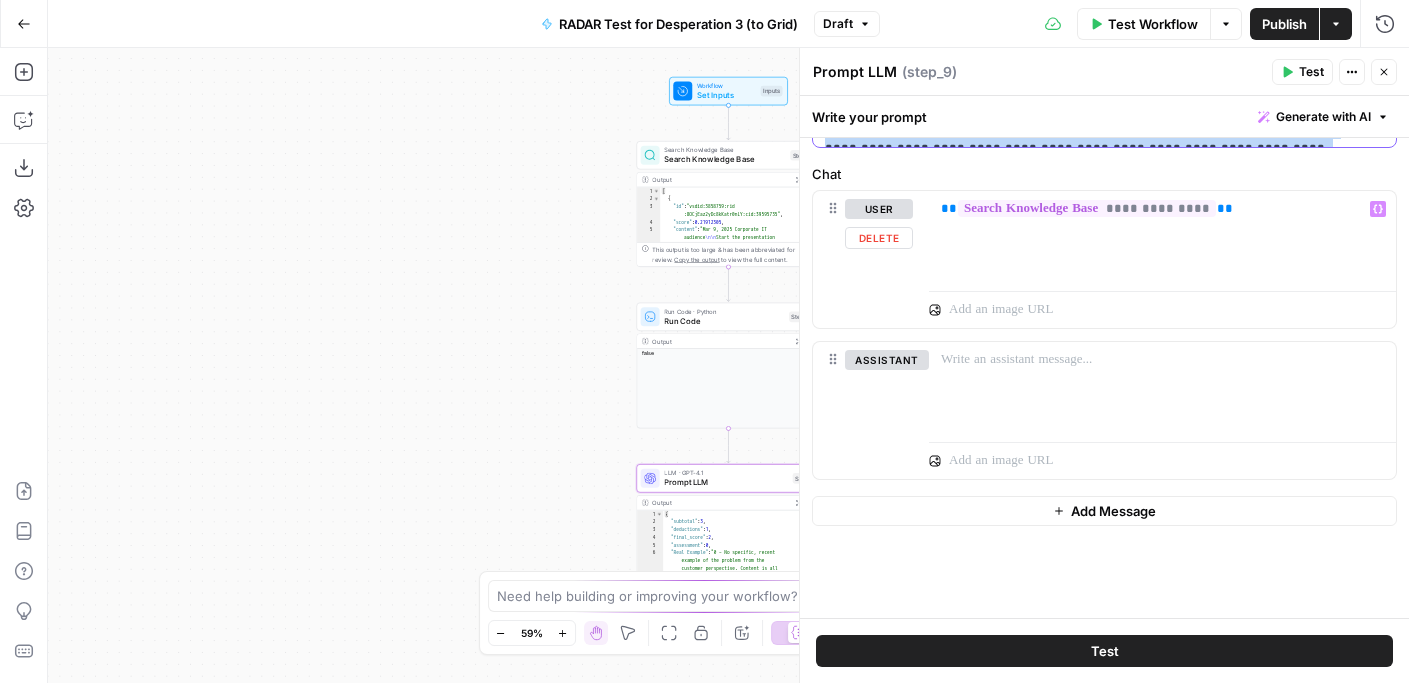click on "**********" at bounding box center (1104, 378) 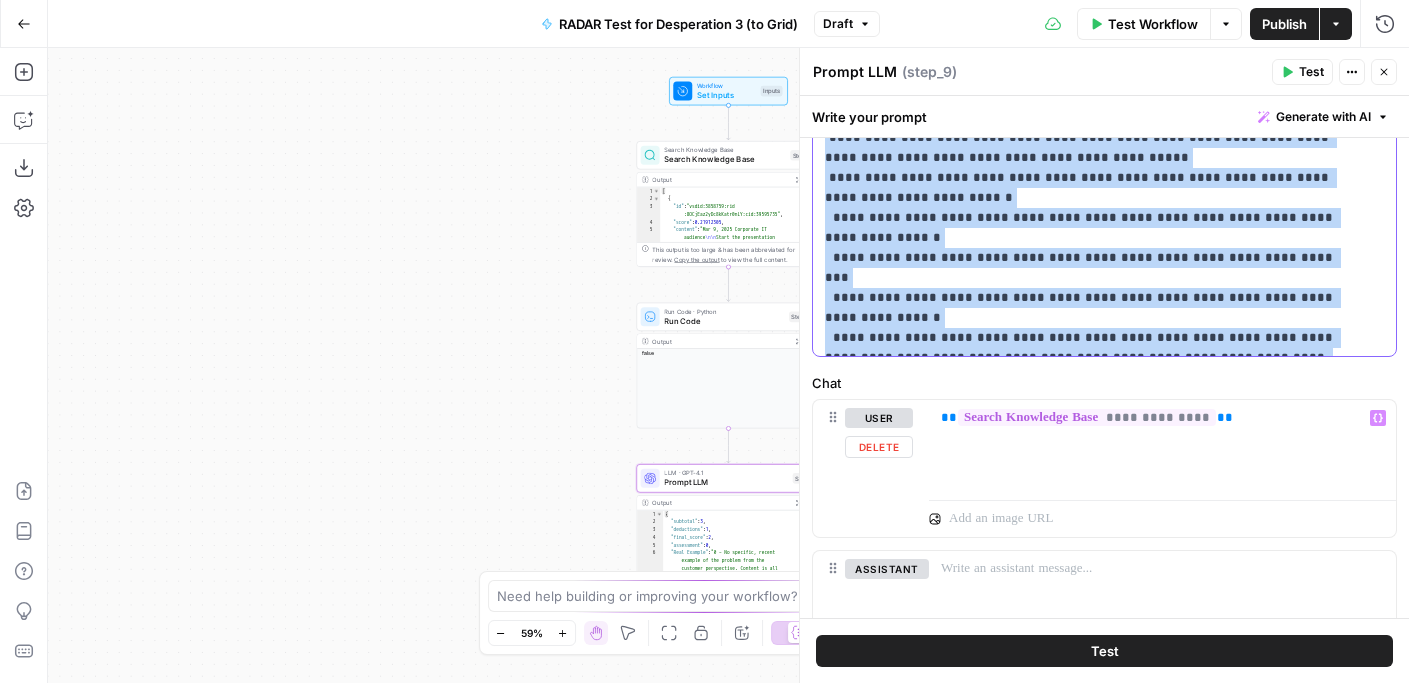 scroll, scrollTop: 551, scrollLeft: 0, axis: vertical 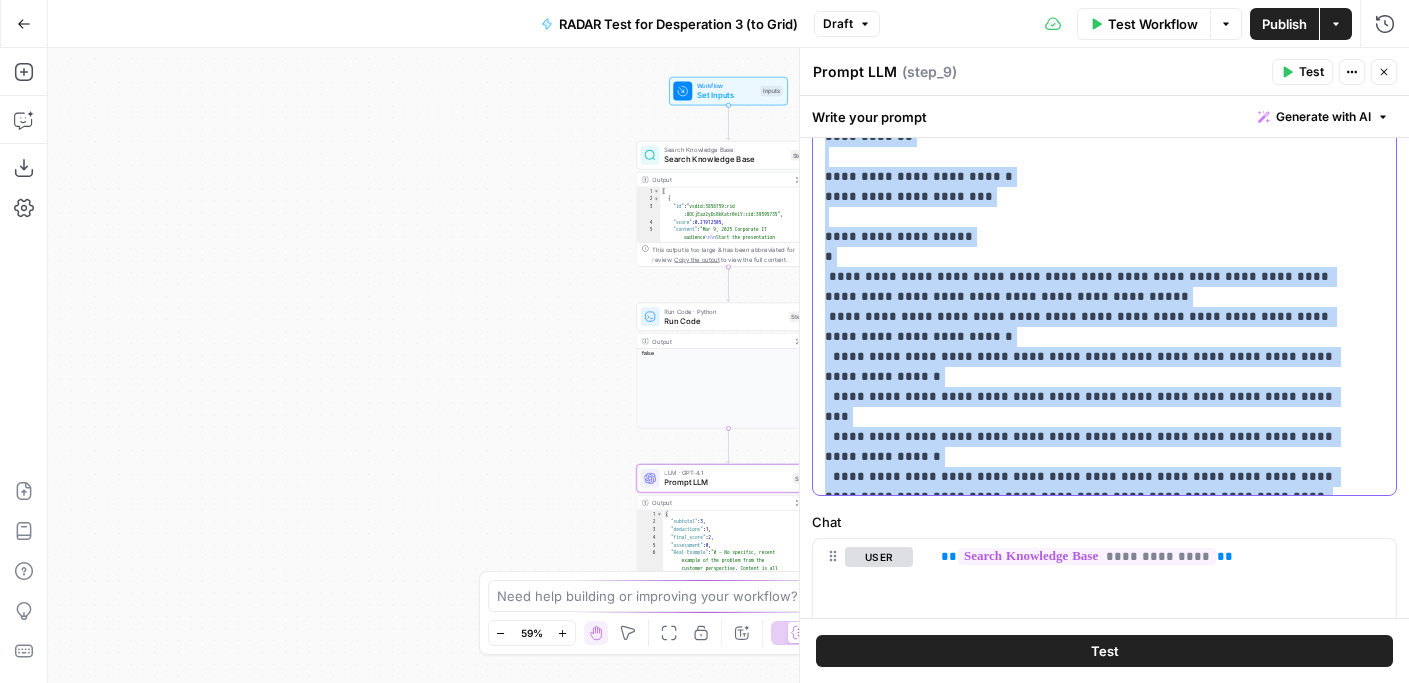 copy on "**********" 